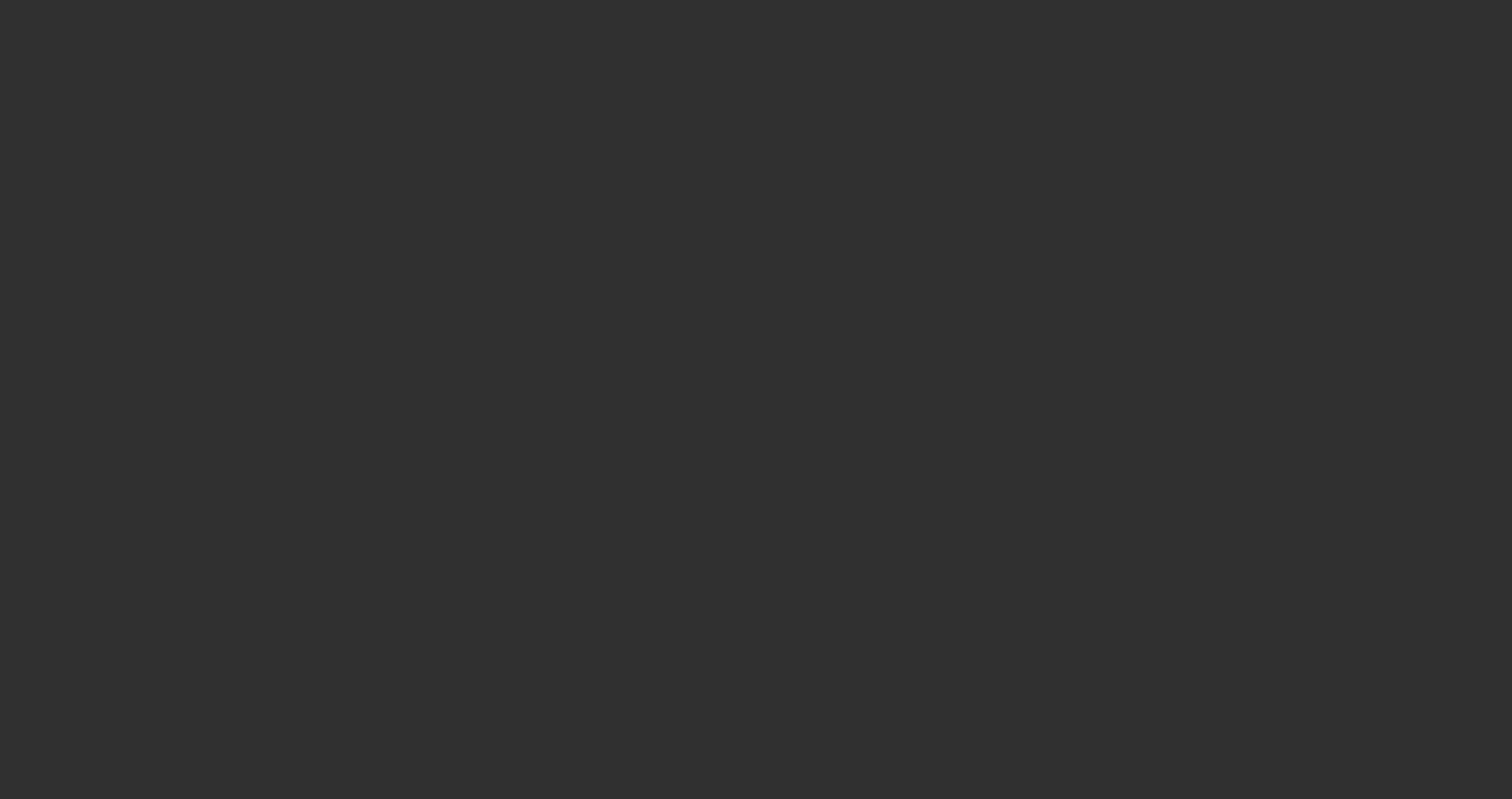 scroll, scrollTop: 0, scrollLeft: 0, axis: both 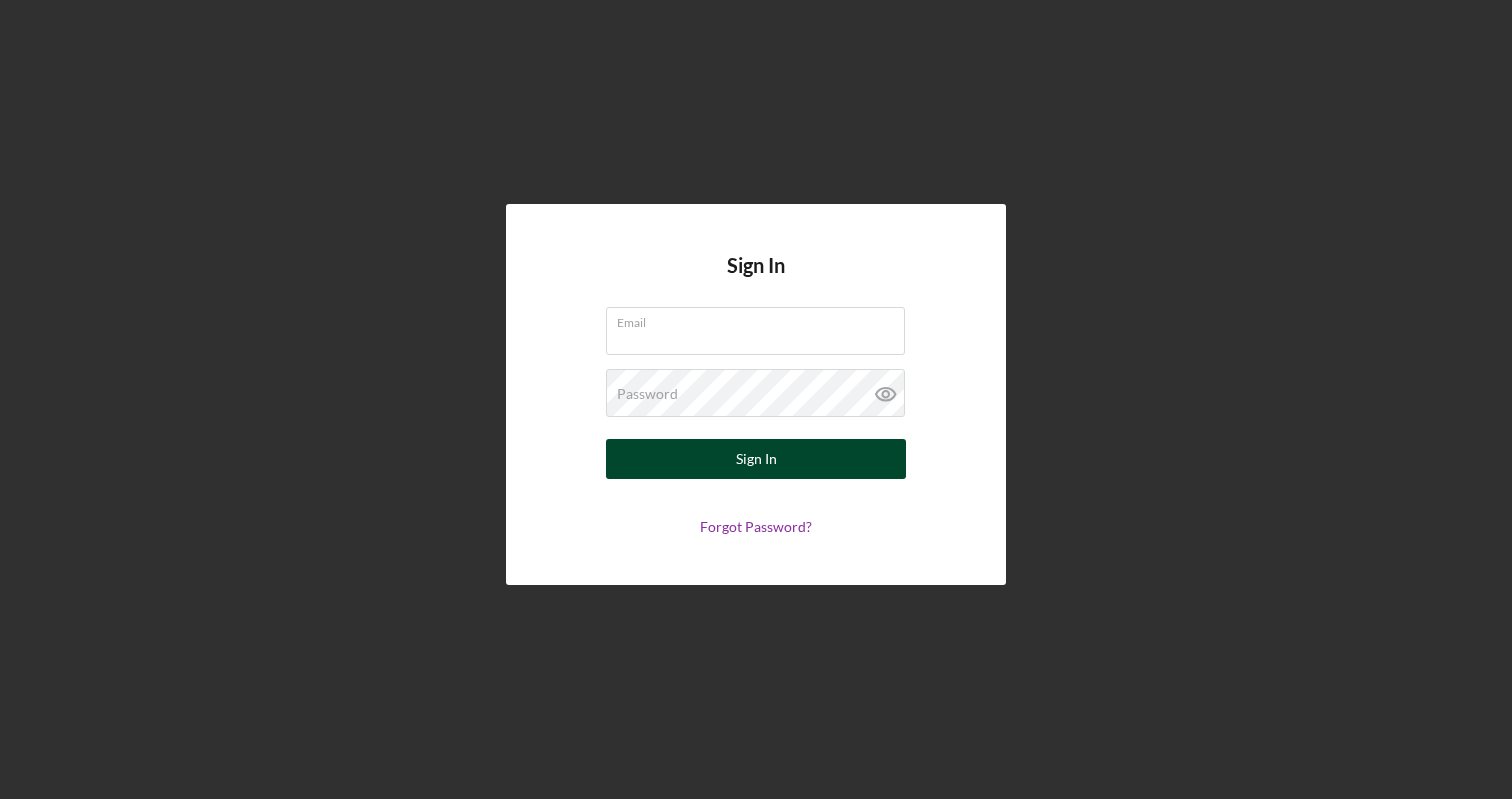 type on "[EMAIL]" 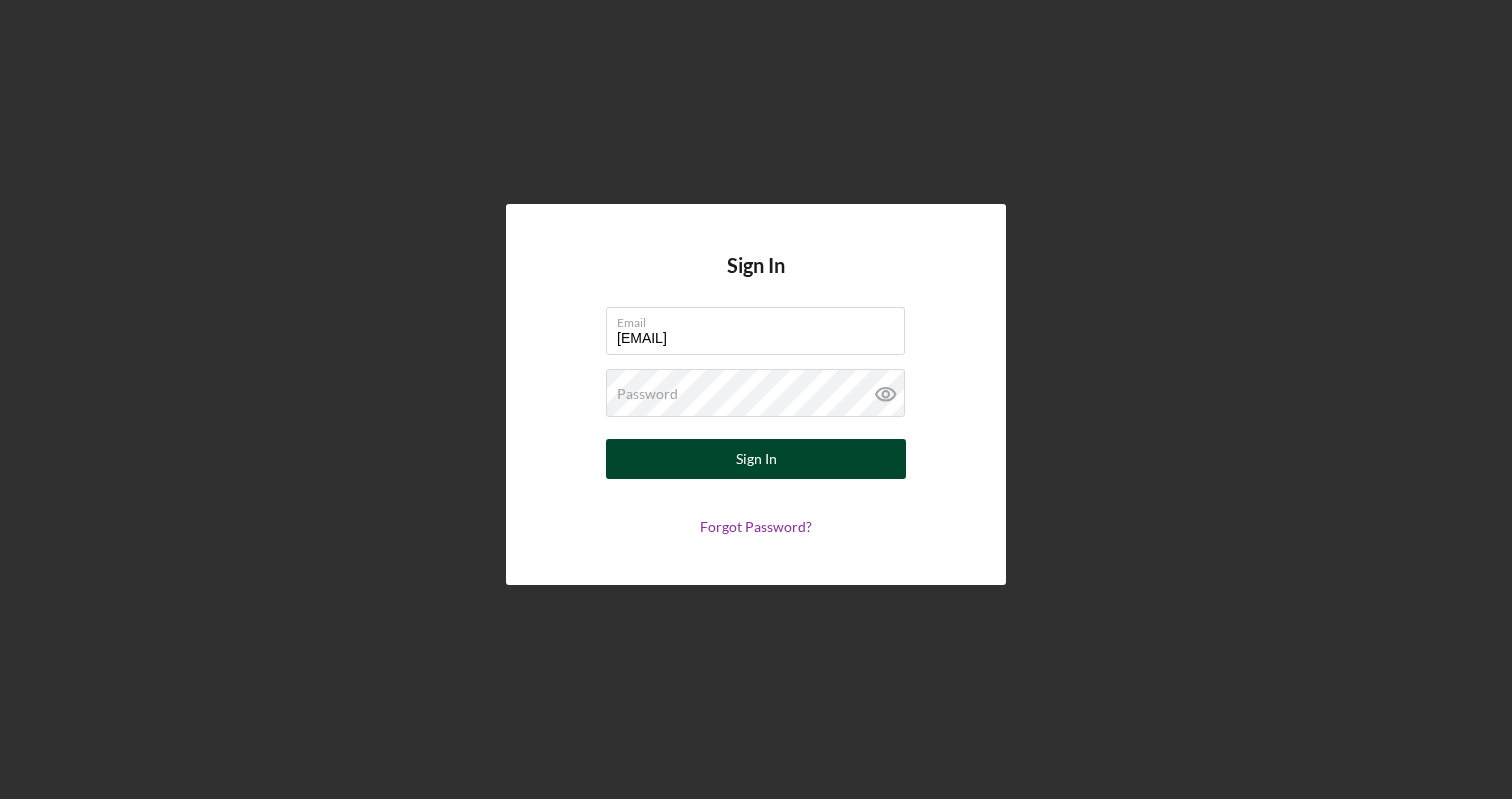 click on "Sign In" at bounding box center (756, 459) 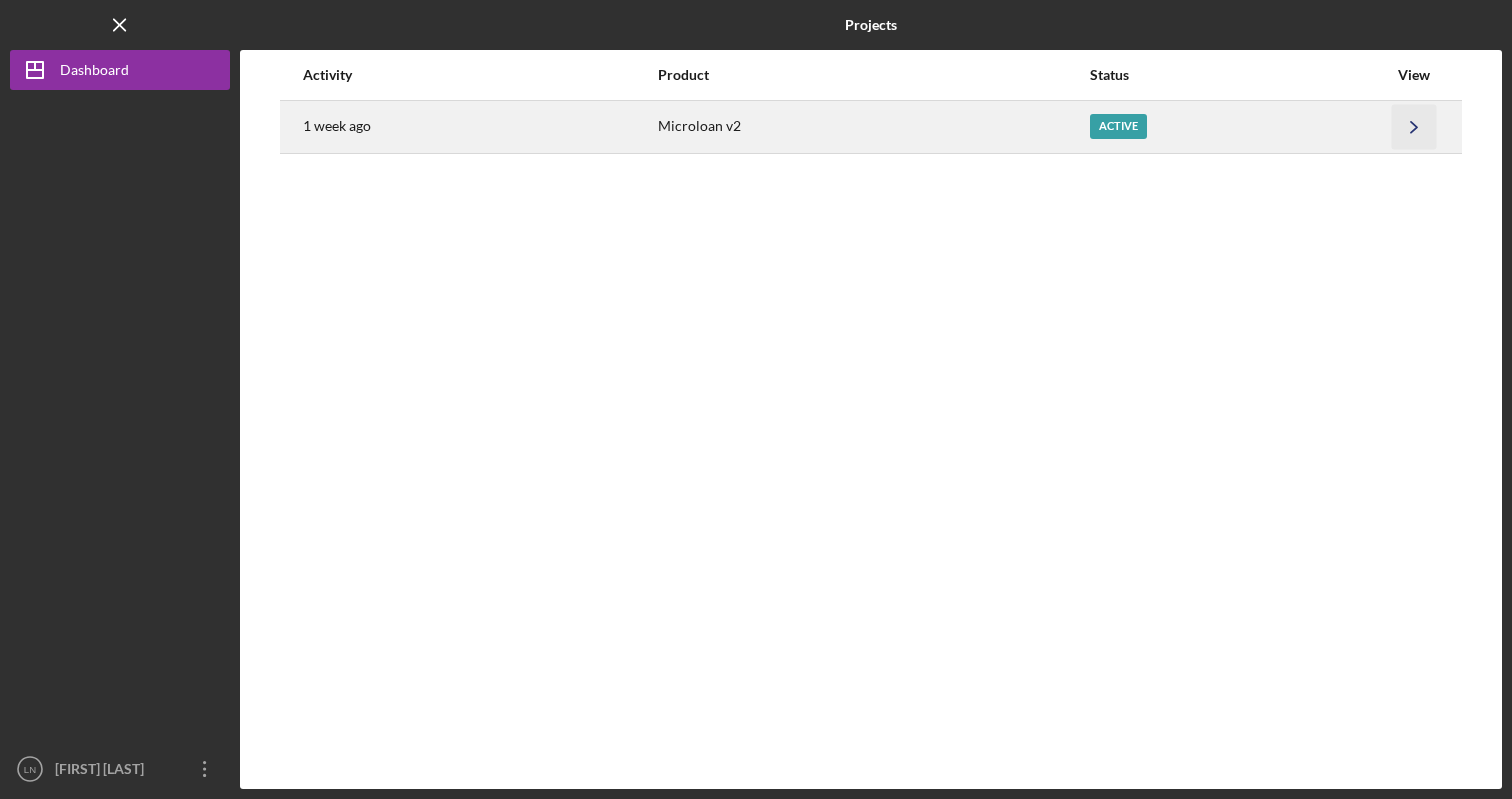 click on "Icon/Navigate" 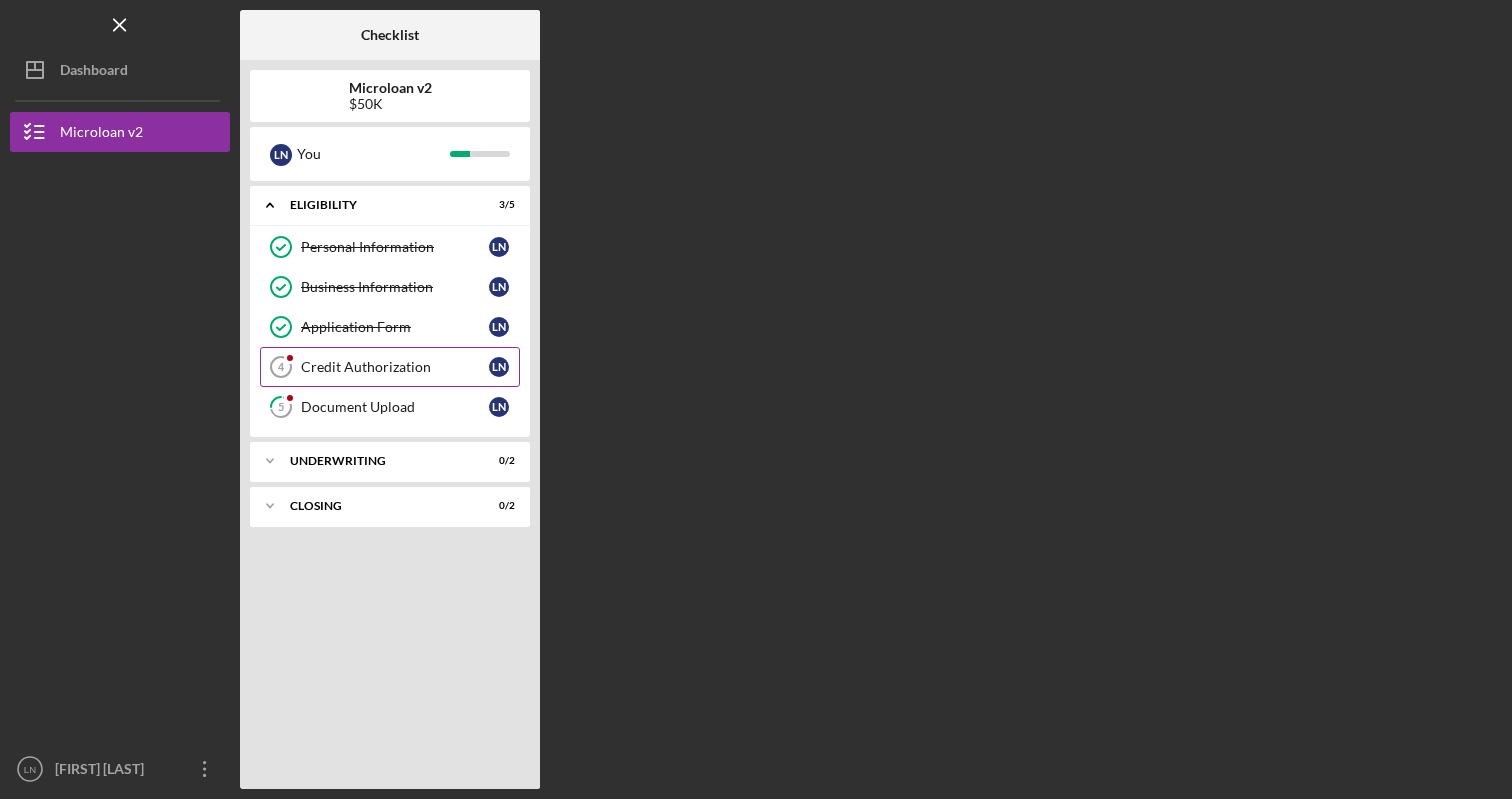 click on "Credit Authorization" at bounding box center [395, 367] 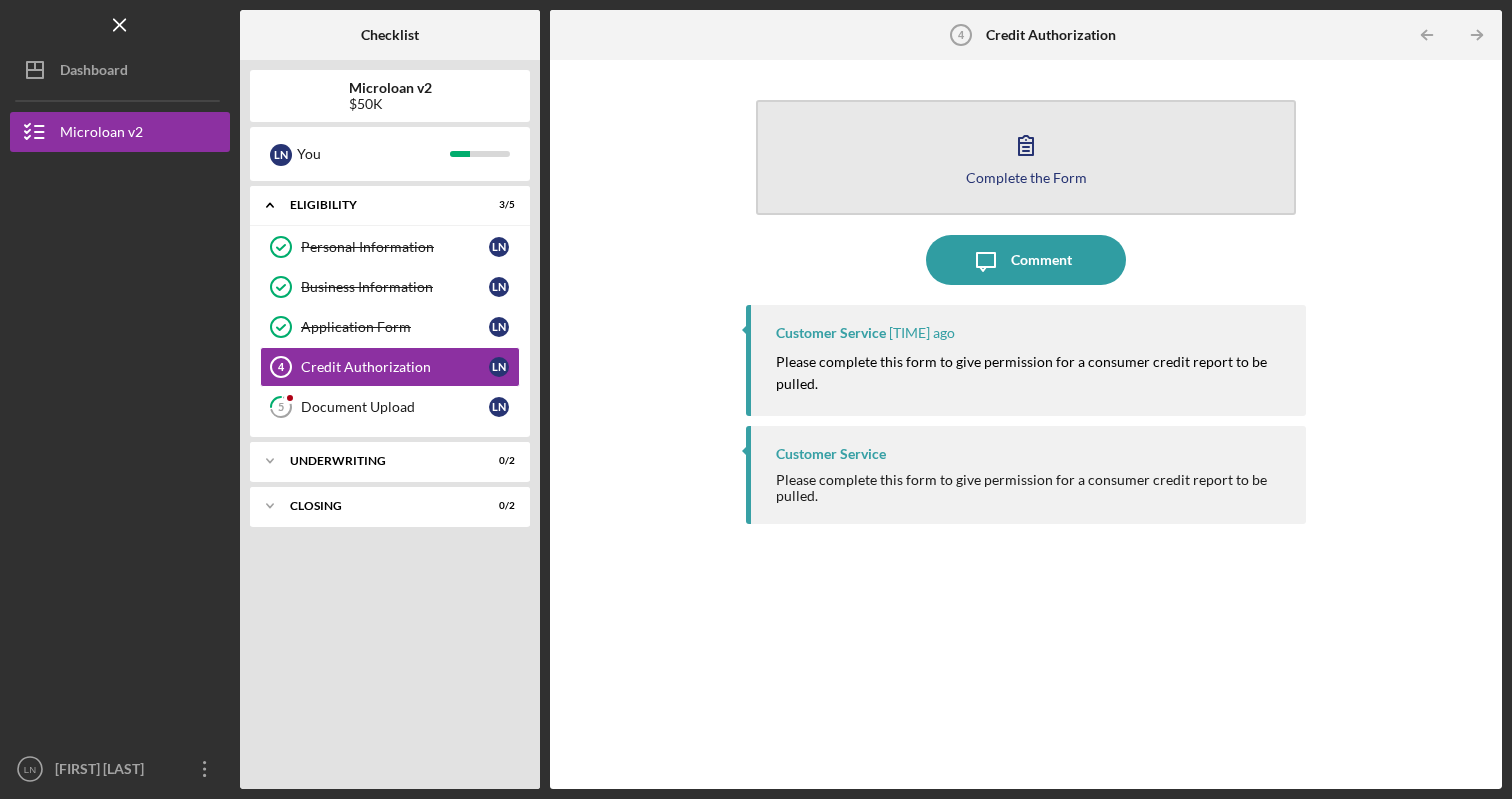 click 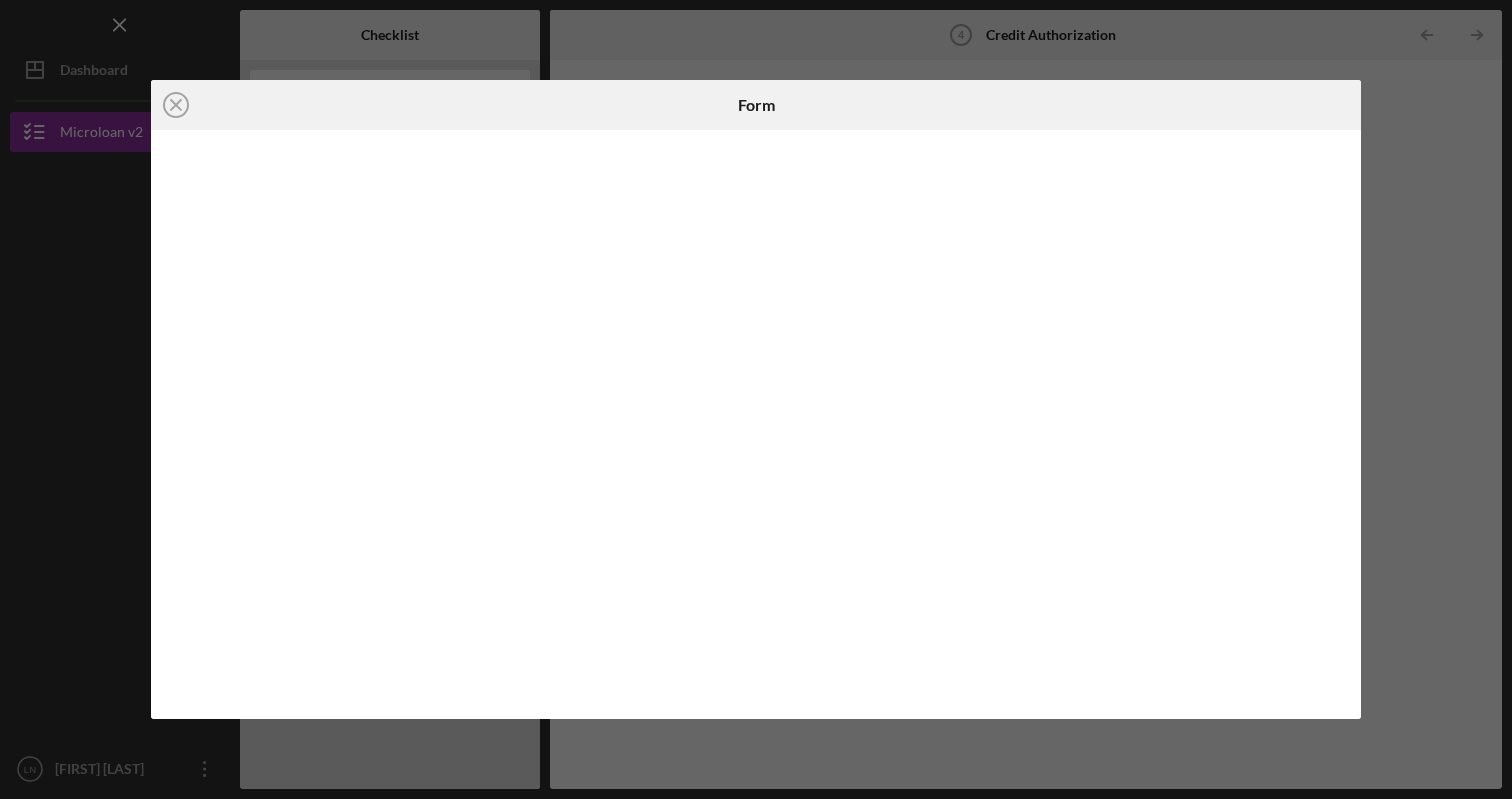 click on "Icon/Close" 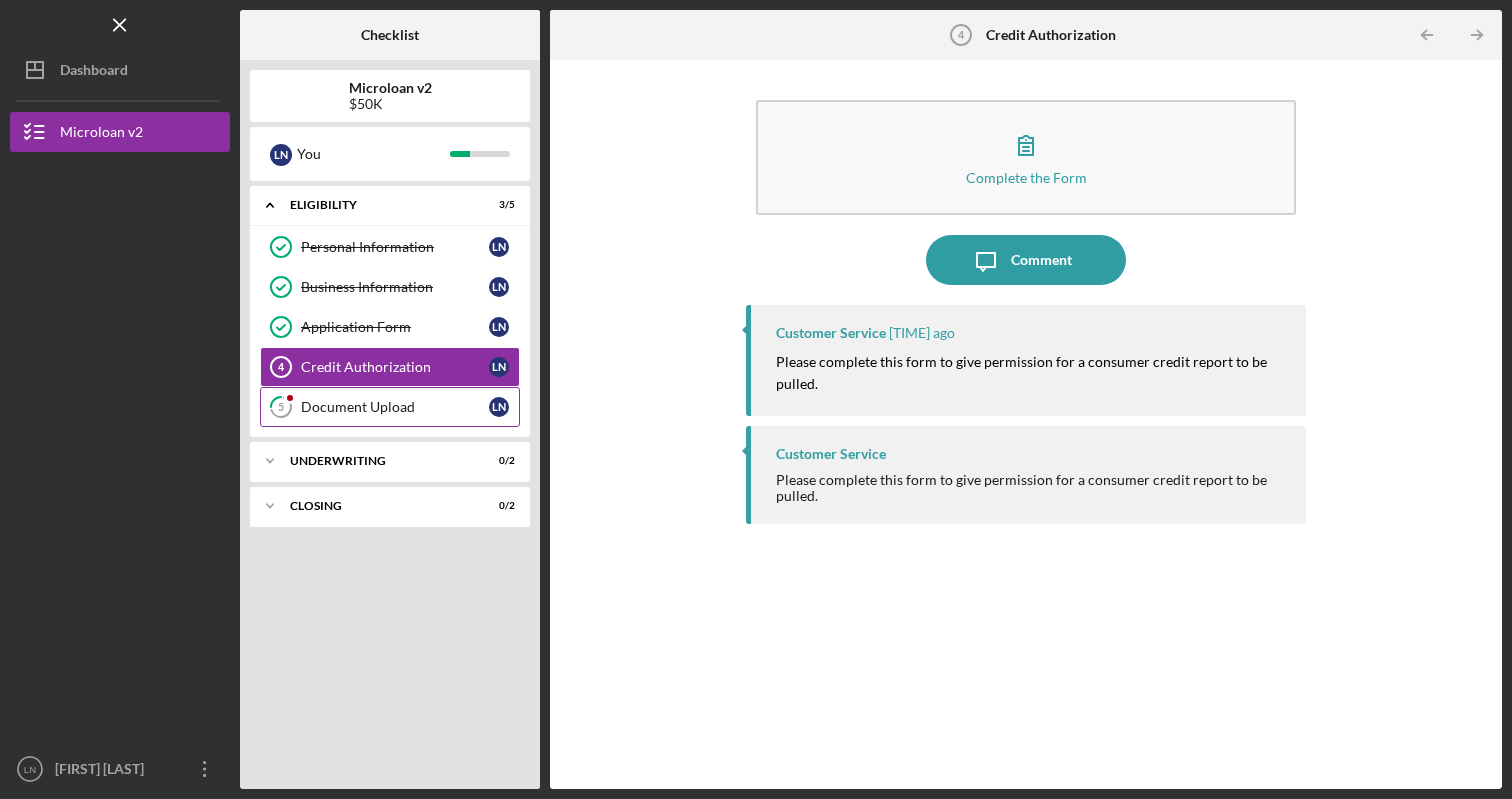 click on "Document Upload" at bounding box center [395, 407] 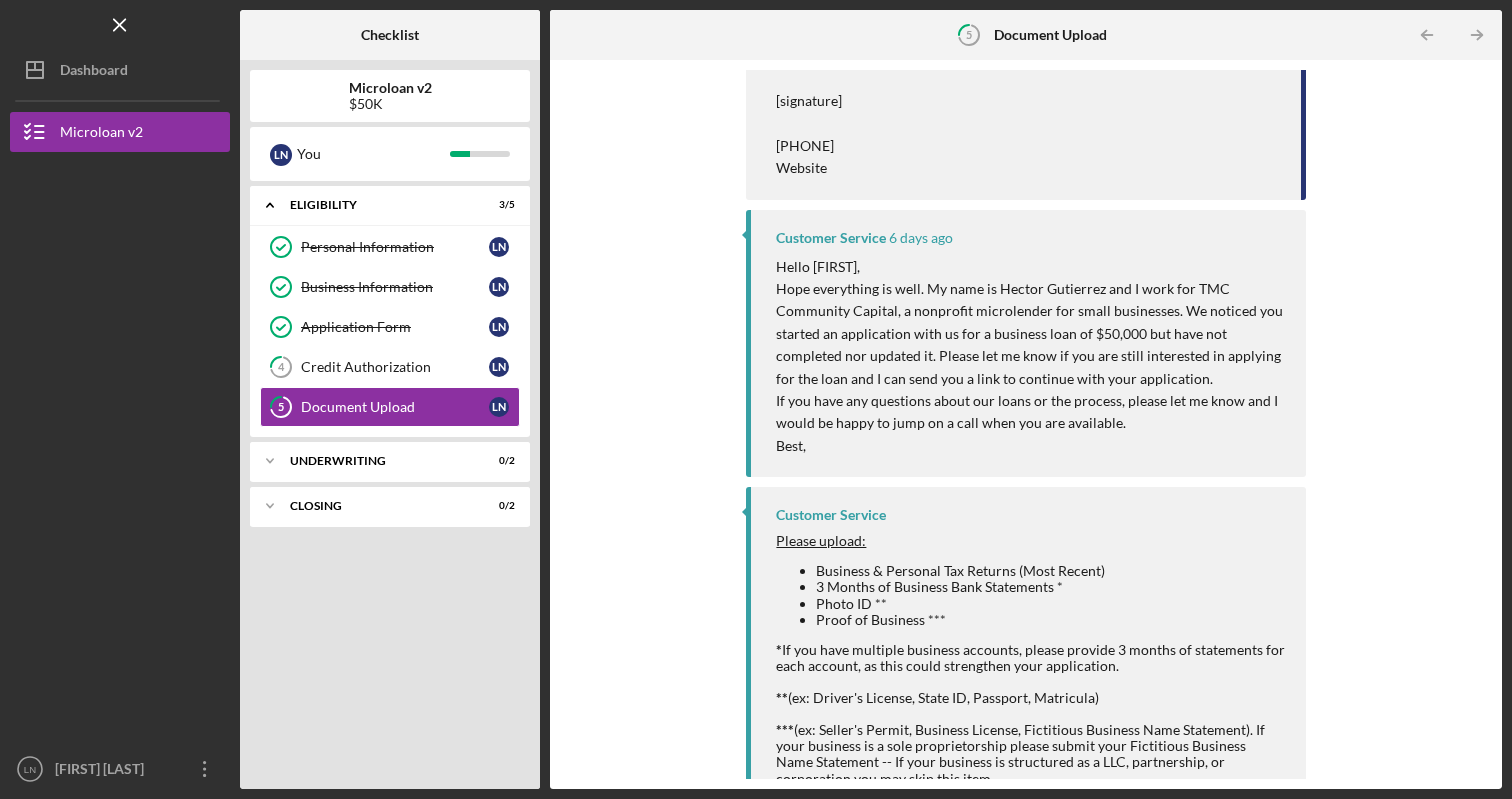 scroll, scrollTop: 765, scrollLeft: 0, axis: vertical 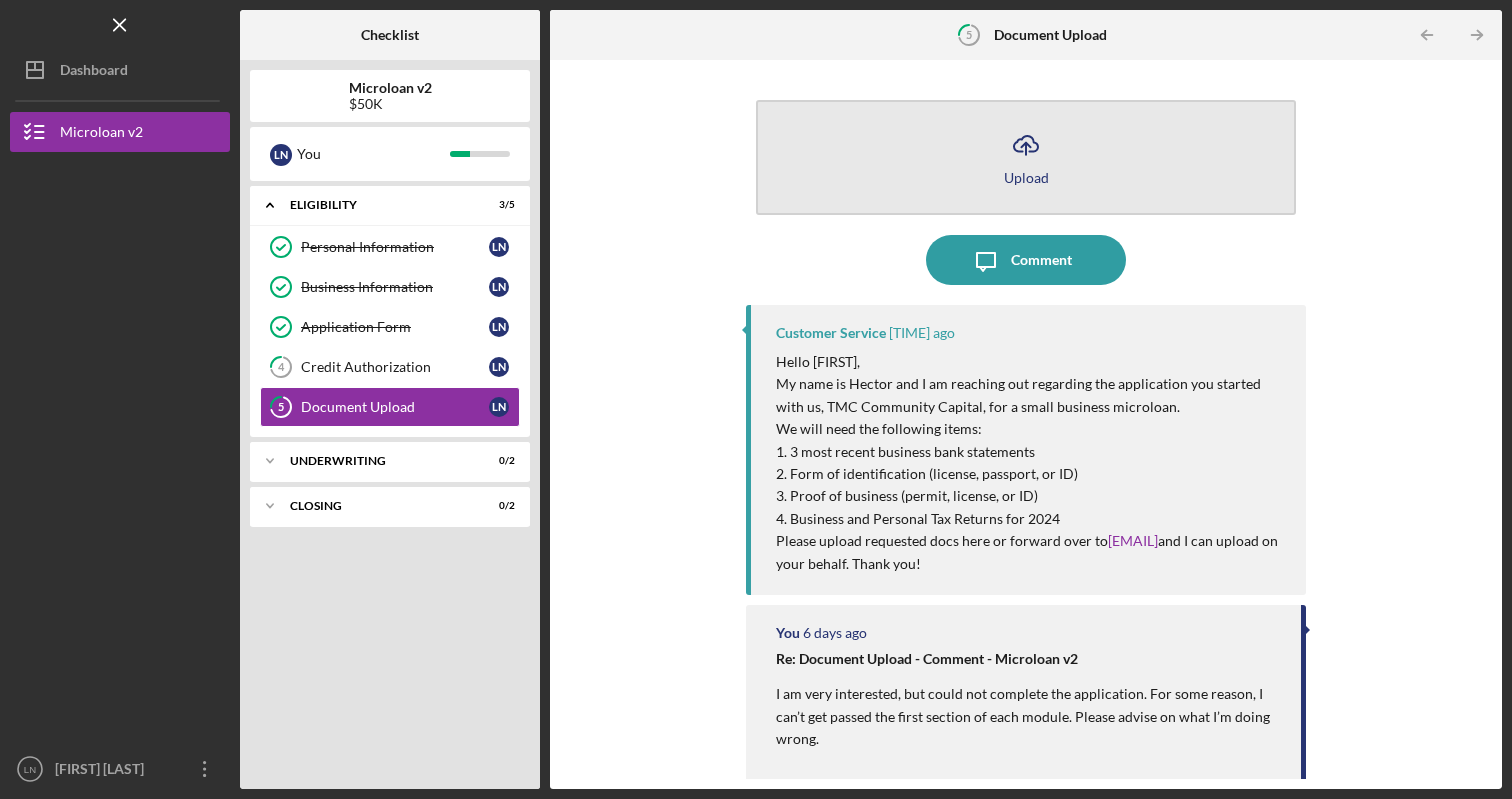 click 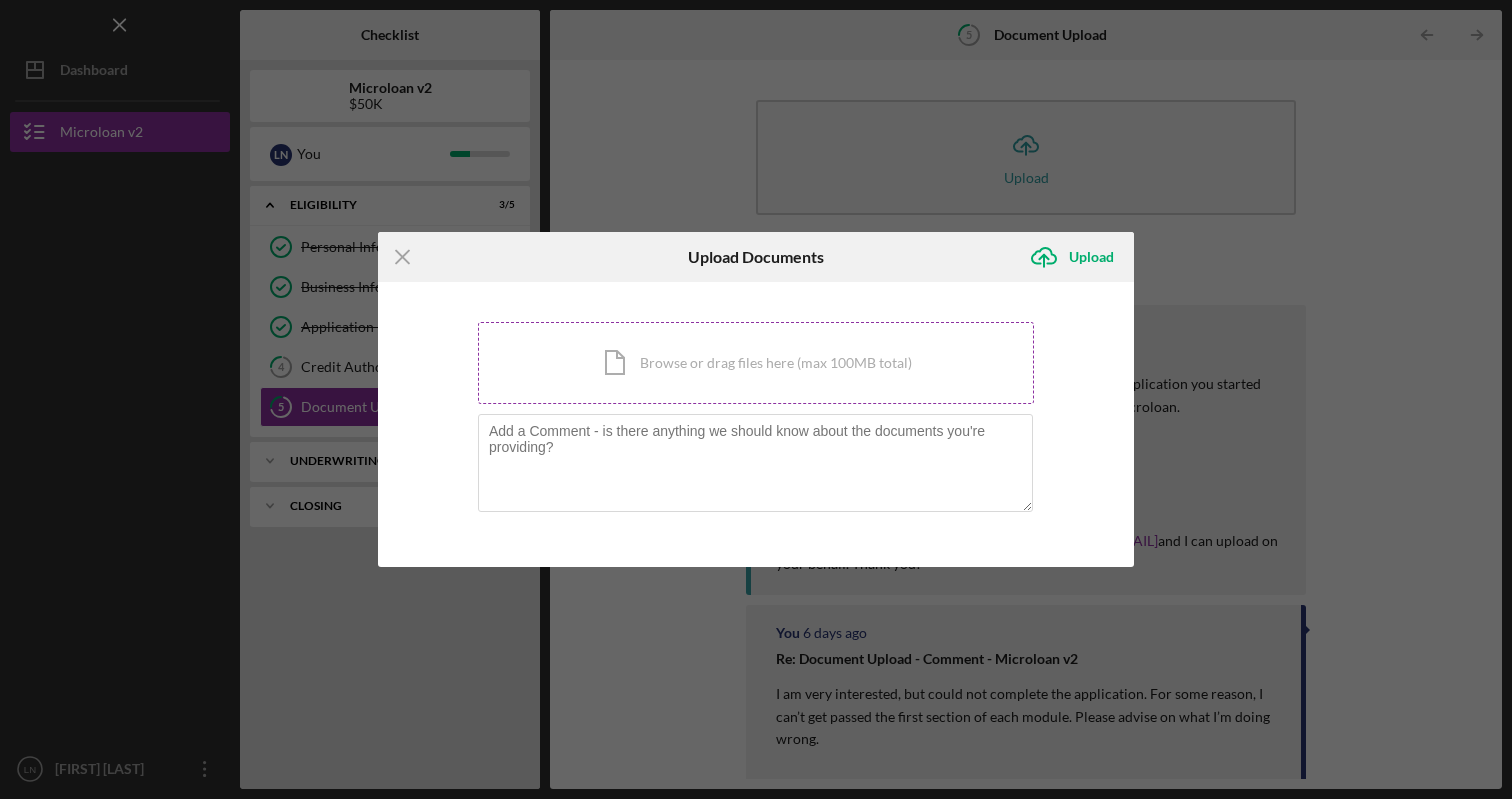 click on "Icon/Document Browse or drag files here (max 100MB total) Tap to choose files or take a photo" at bounding box center (756, 363) 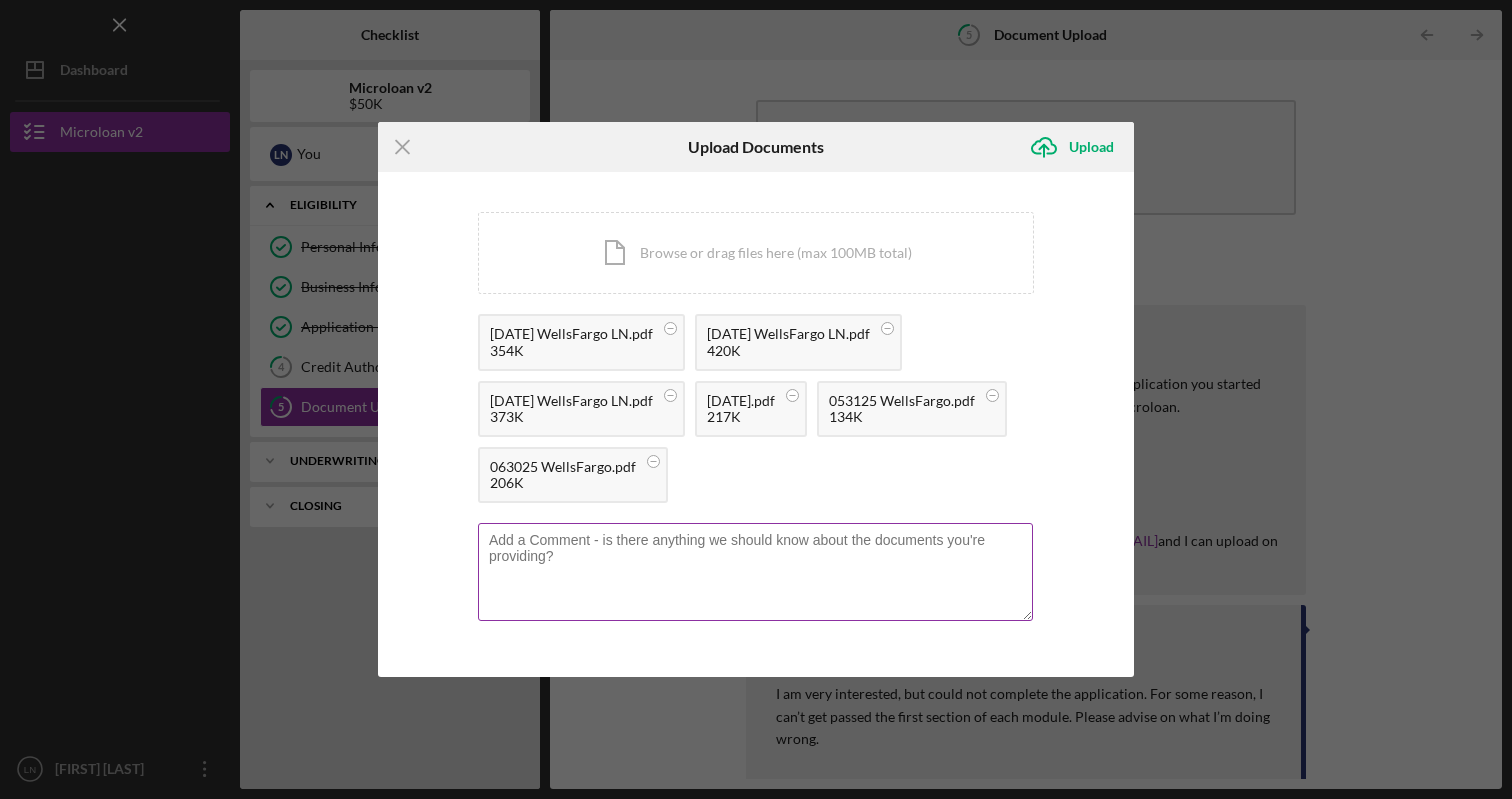 click at bounding box center [755, 572] 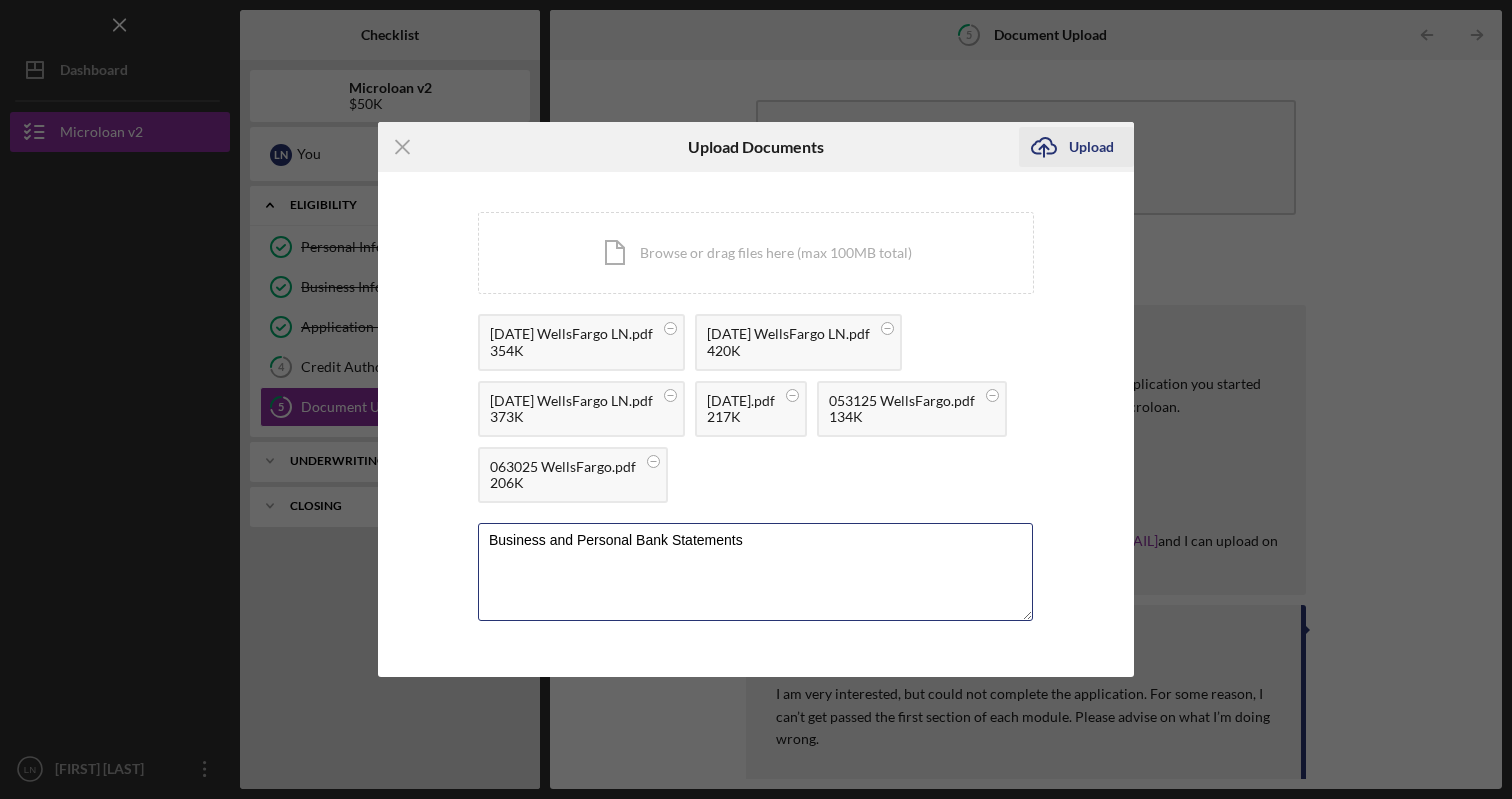 type on "Business and Personal Bank Statements" 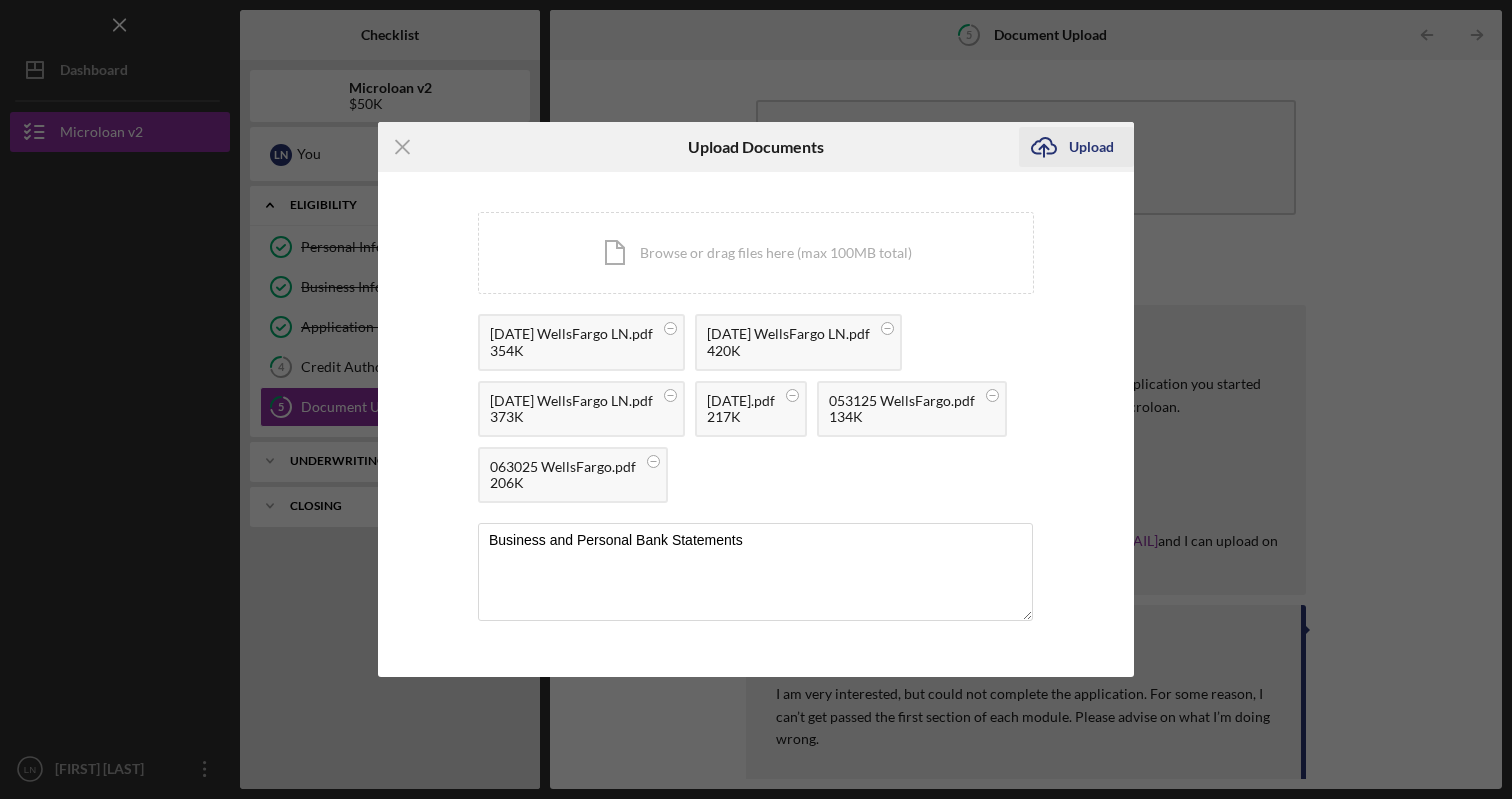 click on "Upload" at bounding box center [1091, 147] 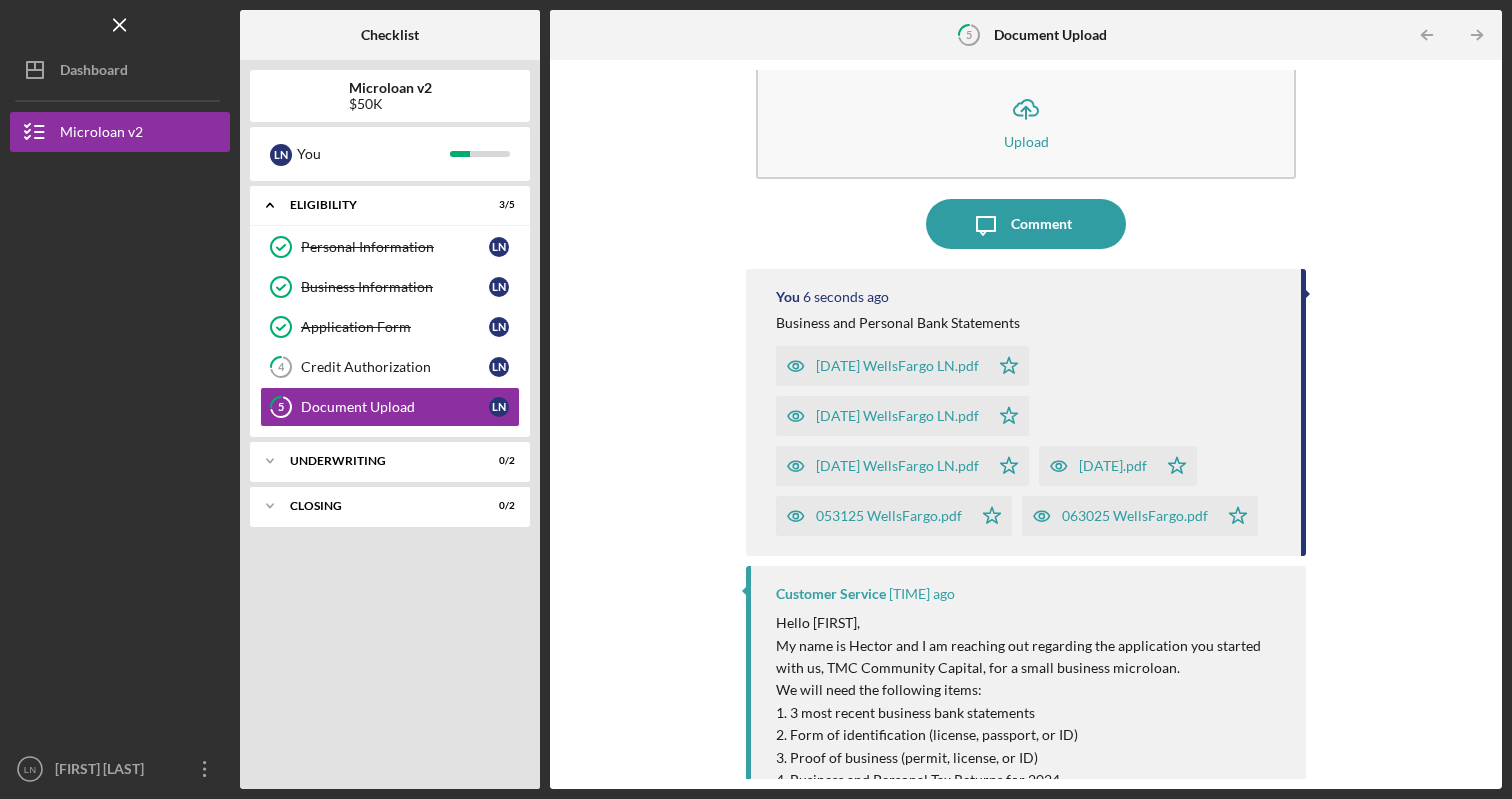 scroll, scrollTop: 0, scrollLeft: 0, axis: both 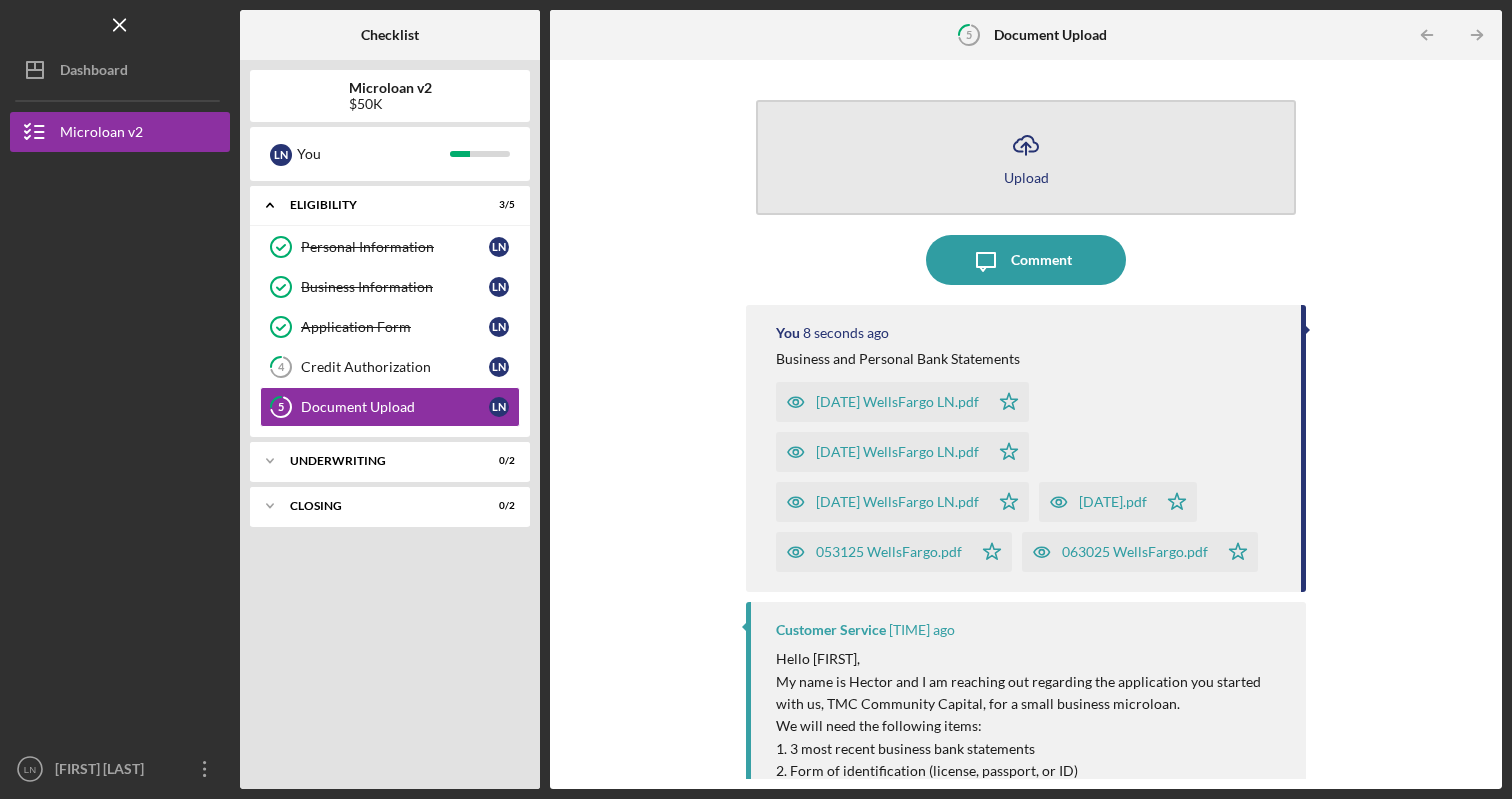 click on "Icon/Upload" 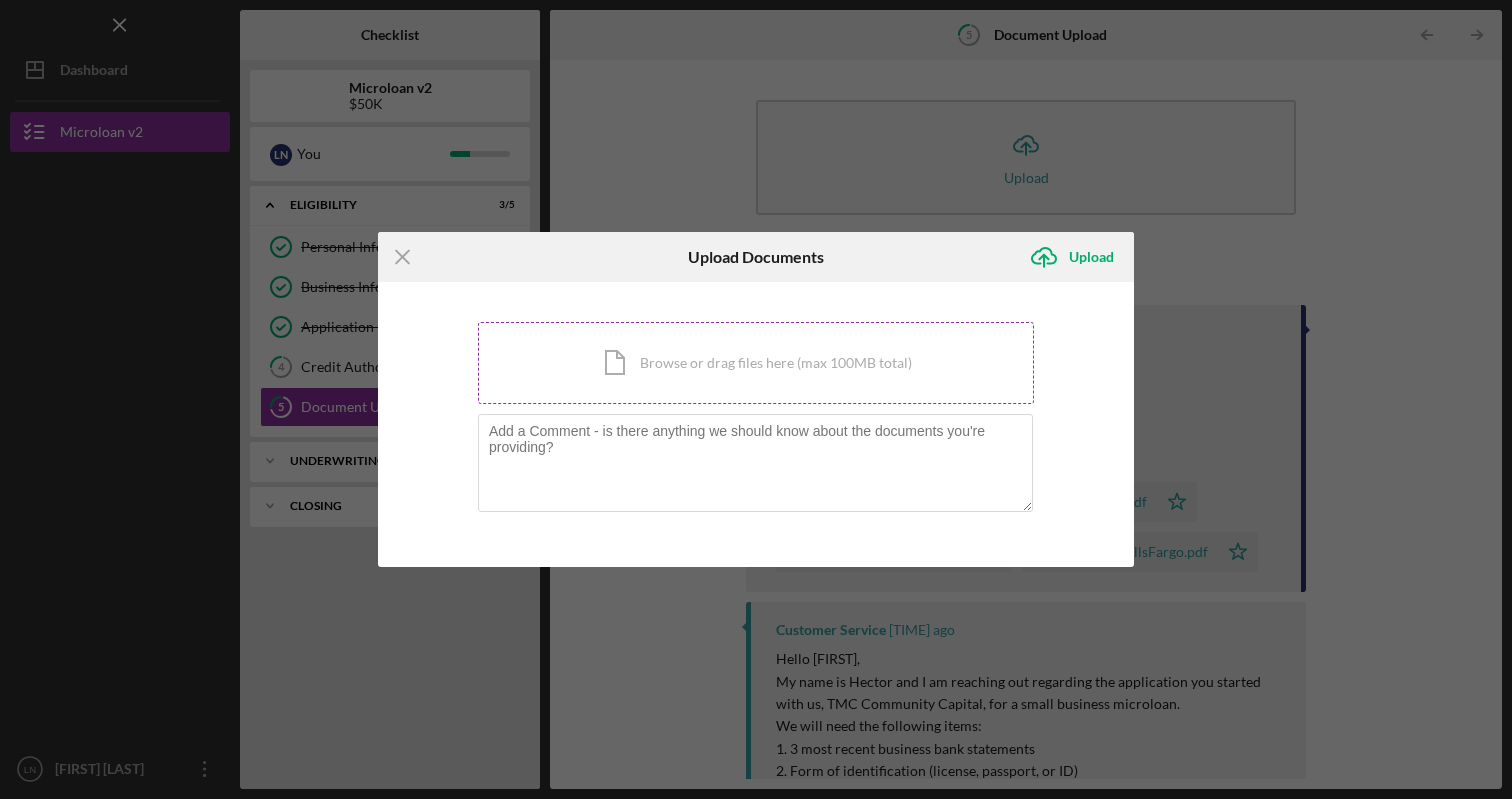 click on "Icon/Document Browse or drag files here (max 100MB total) Tap to choose files or take a photo" at bounding box center (756, 363) 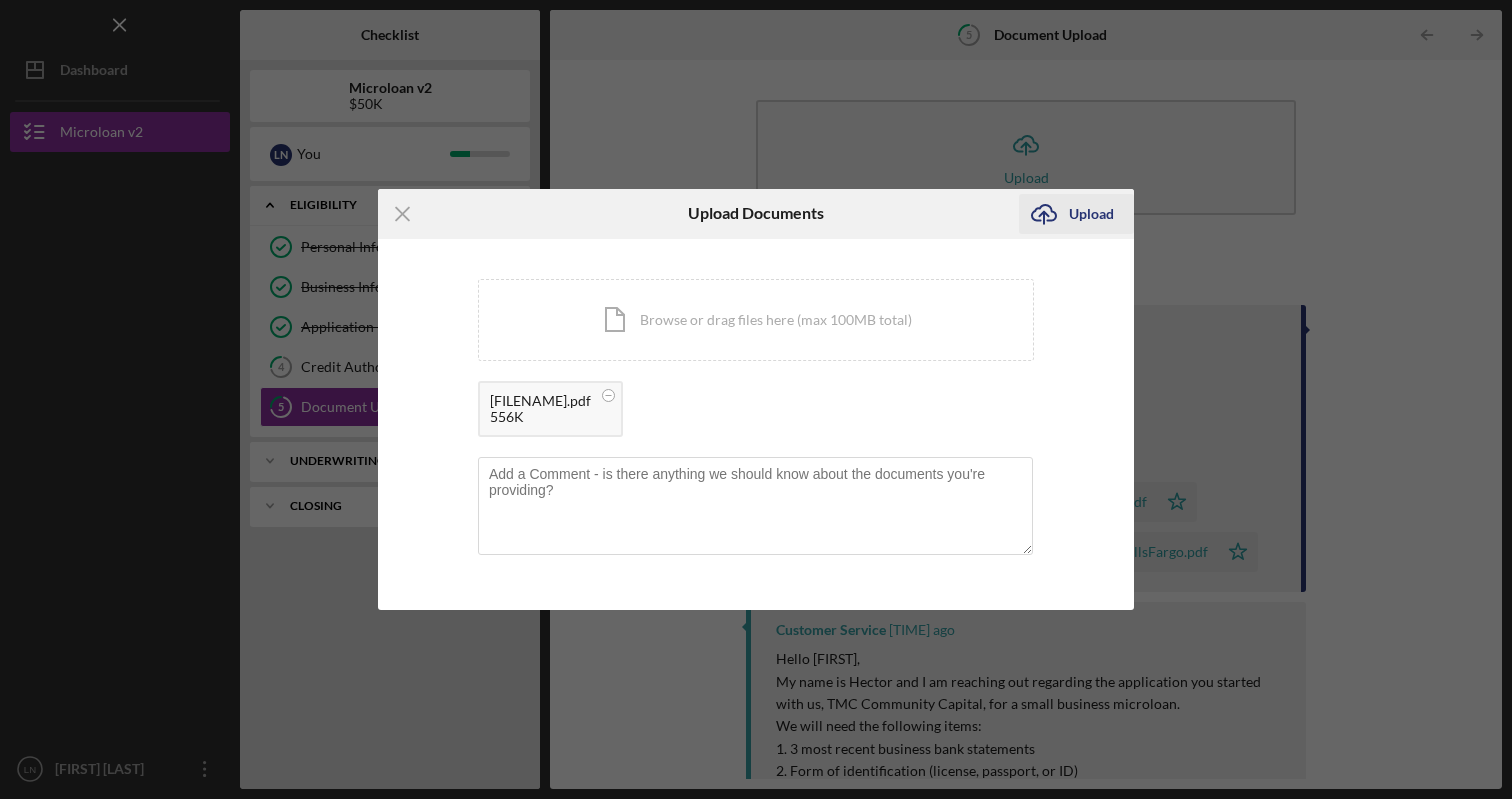 click on "Upload" at bounding box center (1091, 214) 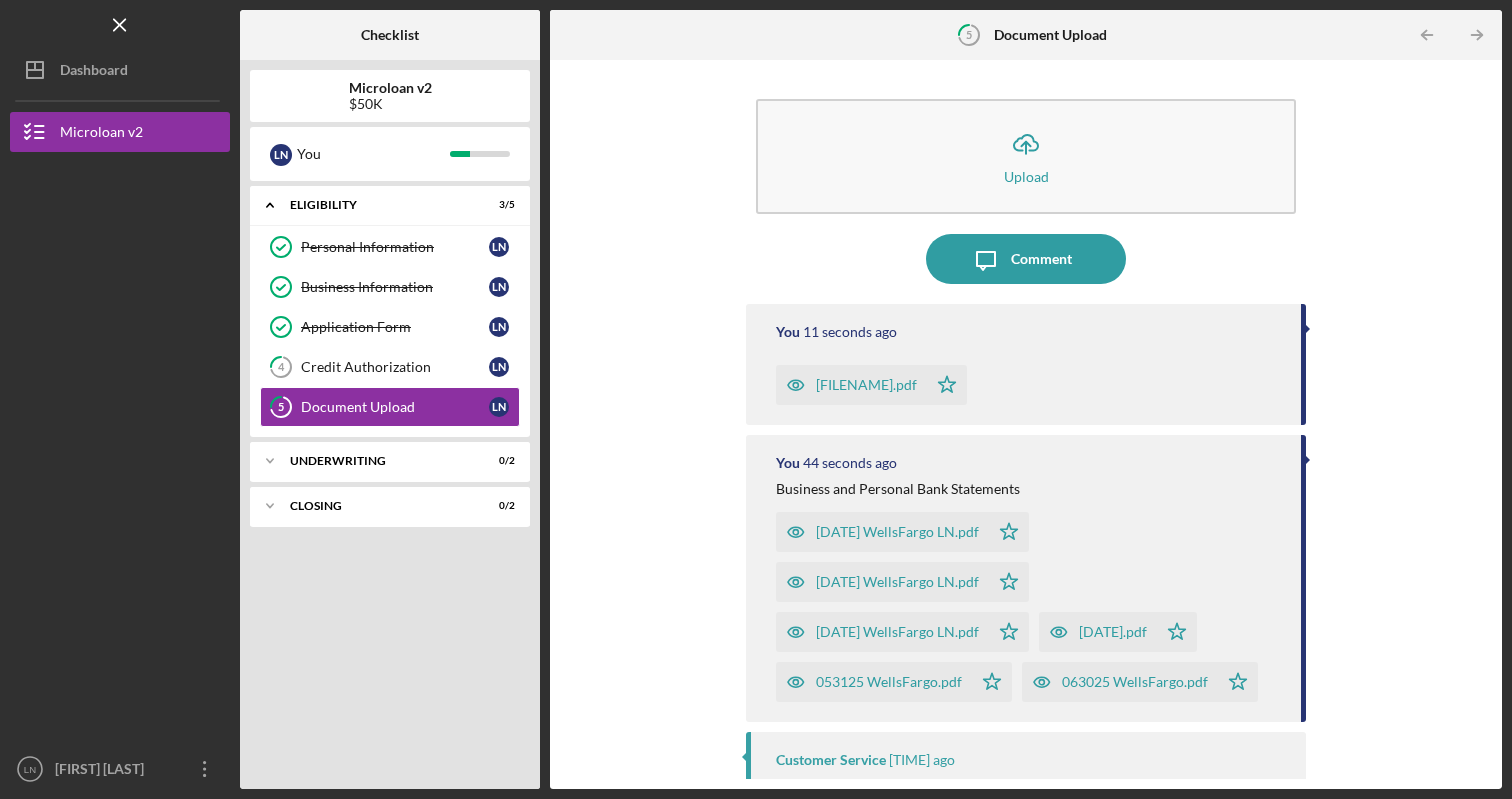 scroll, scrollTop: 0, scrollLeft: 0, axis: both 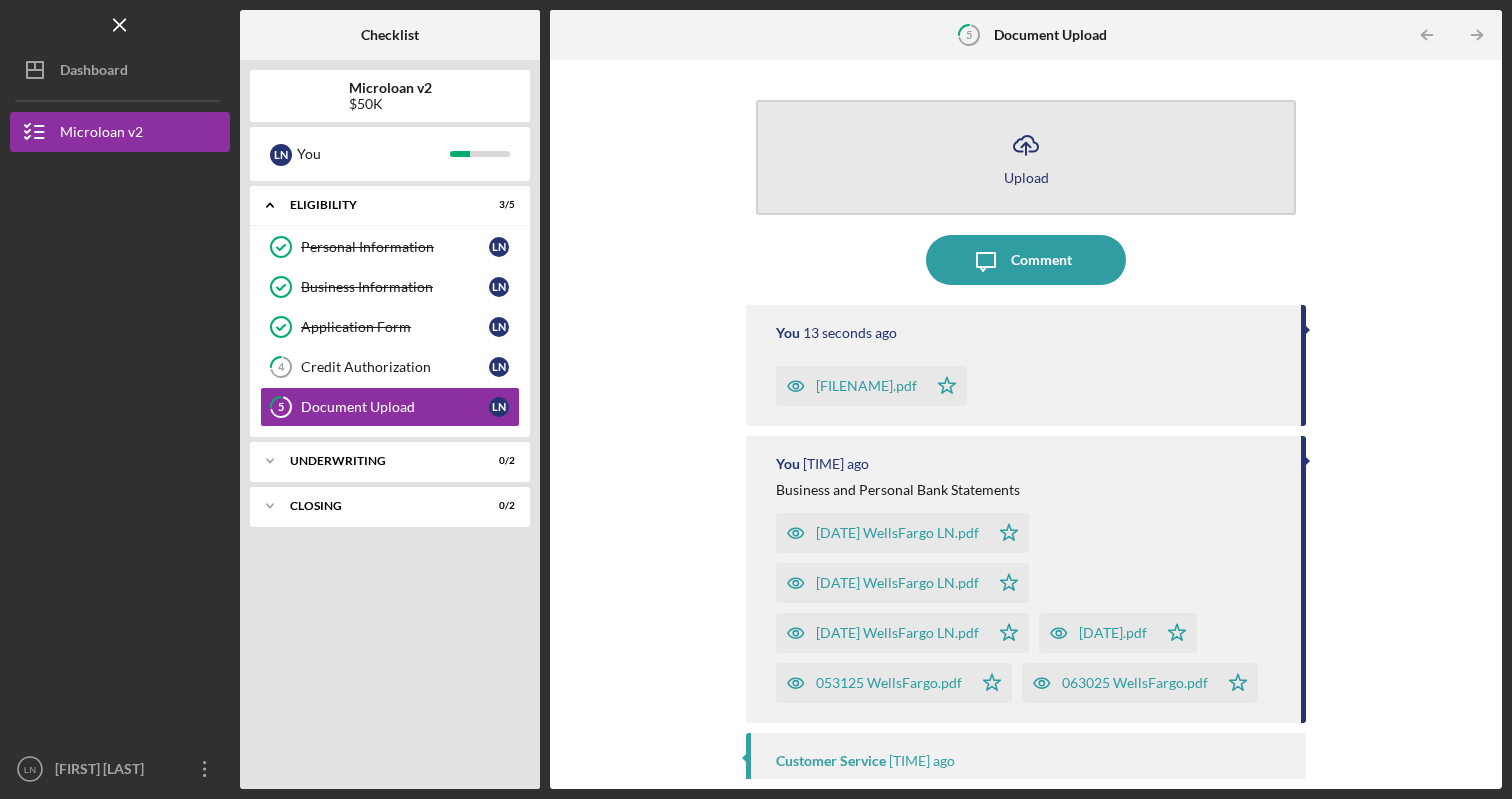 click on "Icon/Upload" 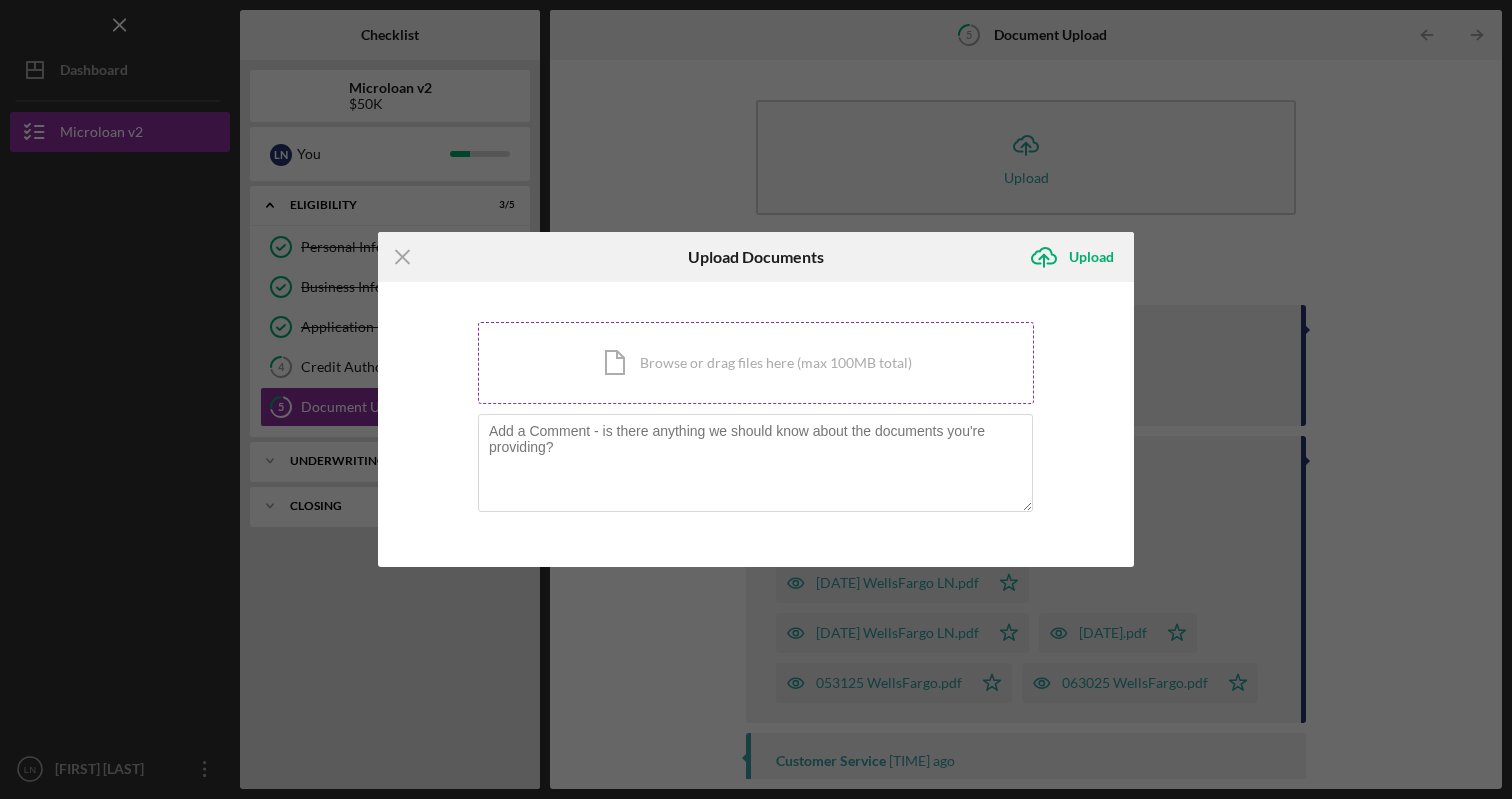 click on "Icon/Document Browse or drag files here (max 100MB total) Tap to choose files or take a photo" at bounding box center [756, 363] 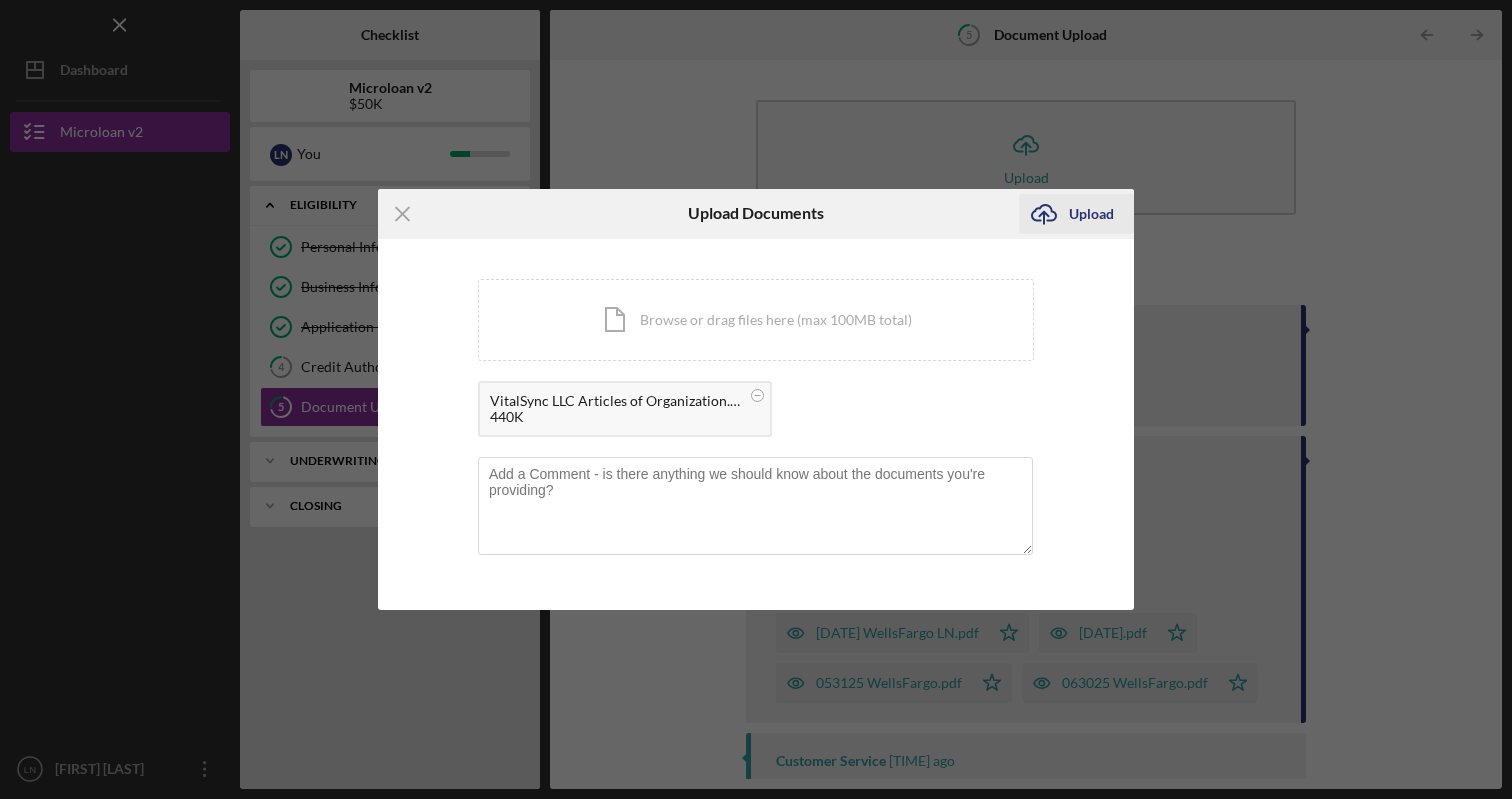 click on "Upload" at bounding box center [1091, 214] 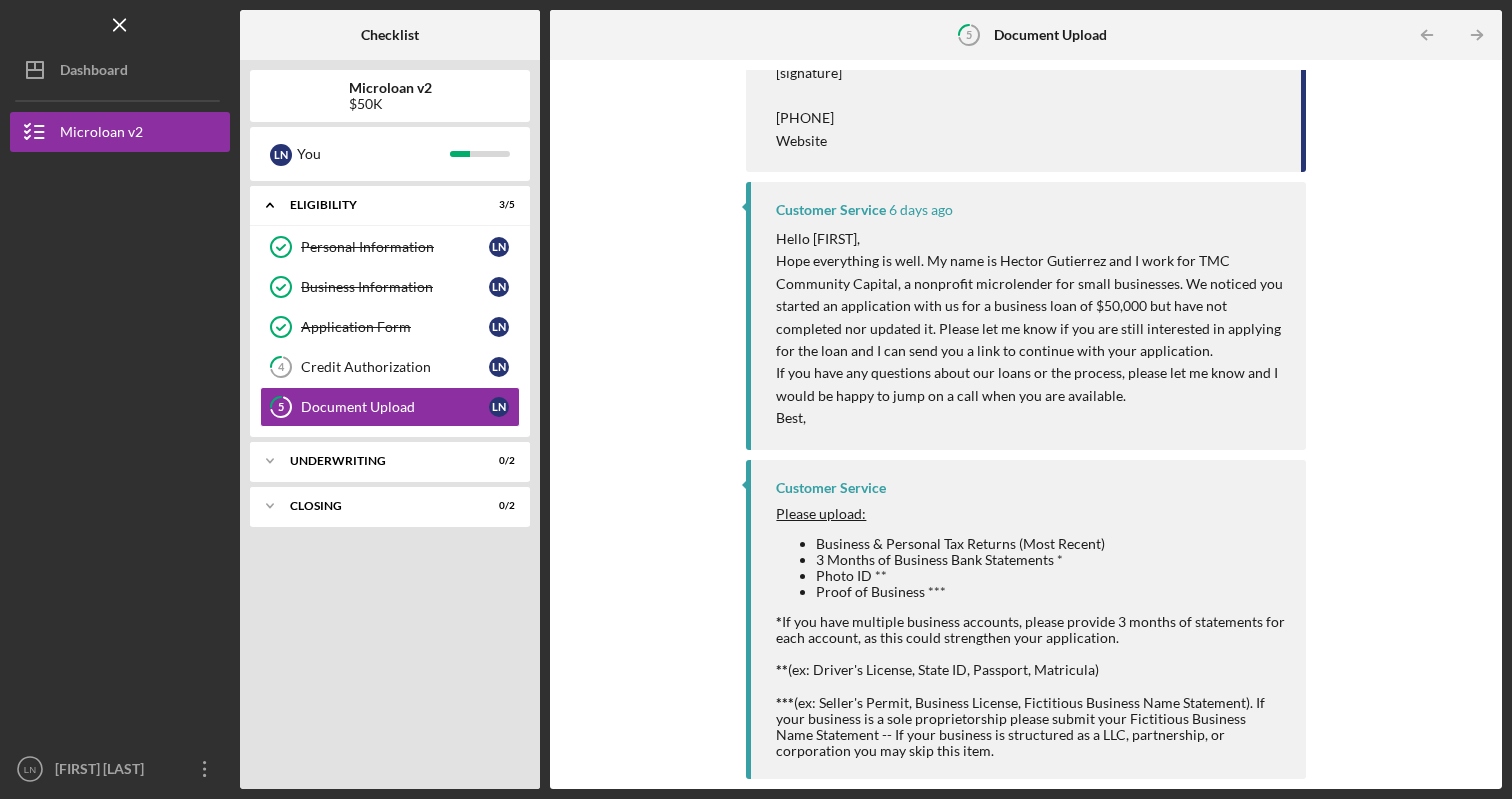 scroll, scrollTop: 1387, scrollLeft: 0, axis: vertical 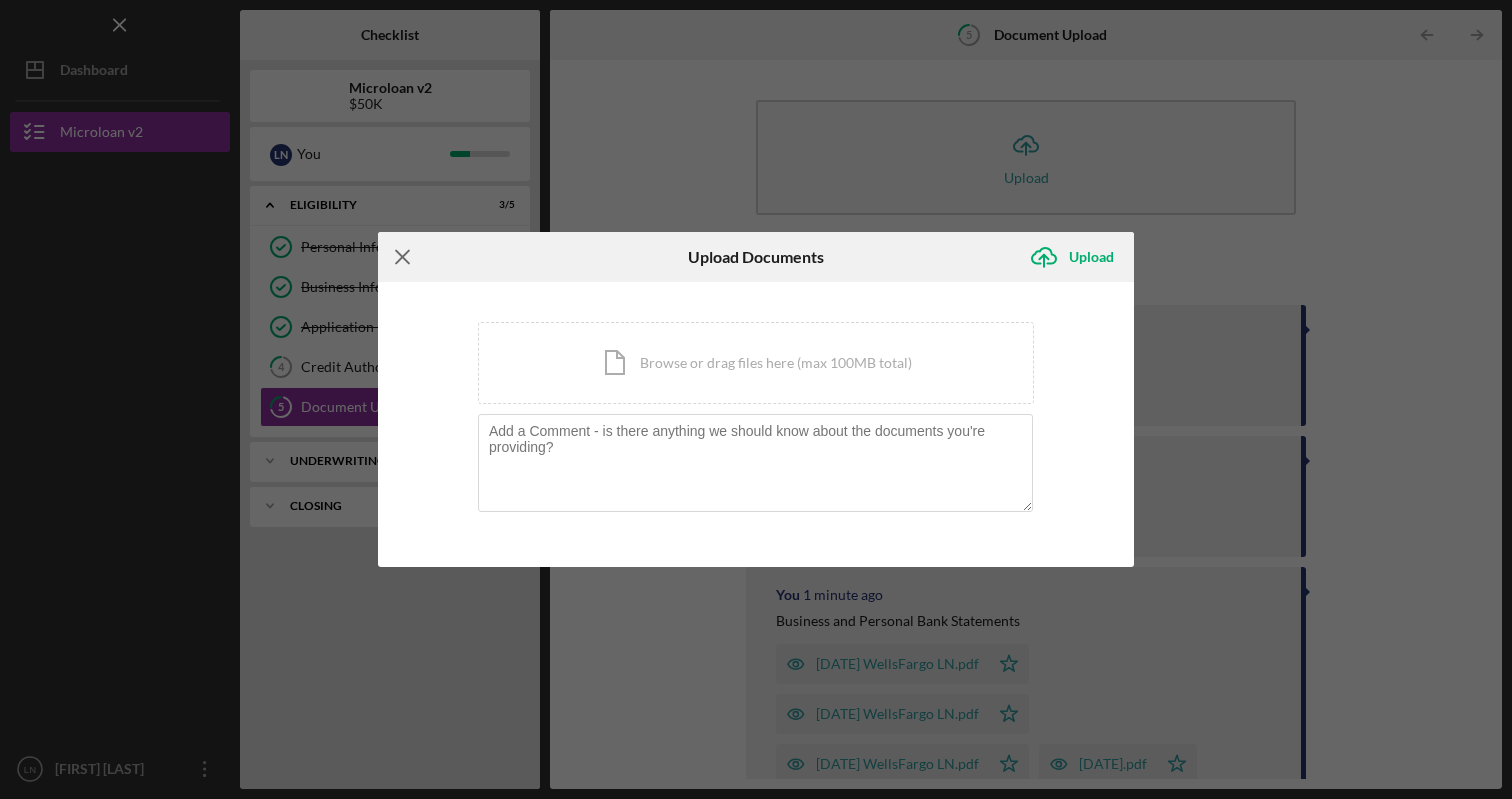 click on "Icon/Menu Close" 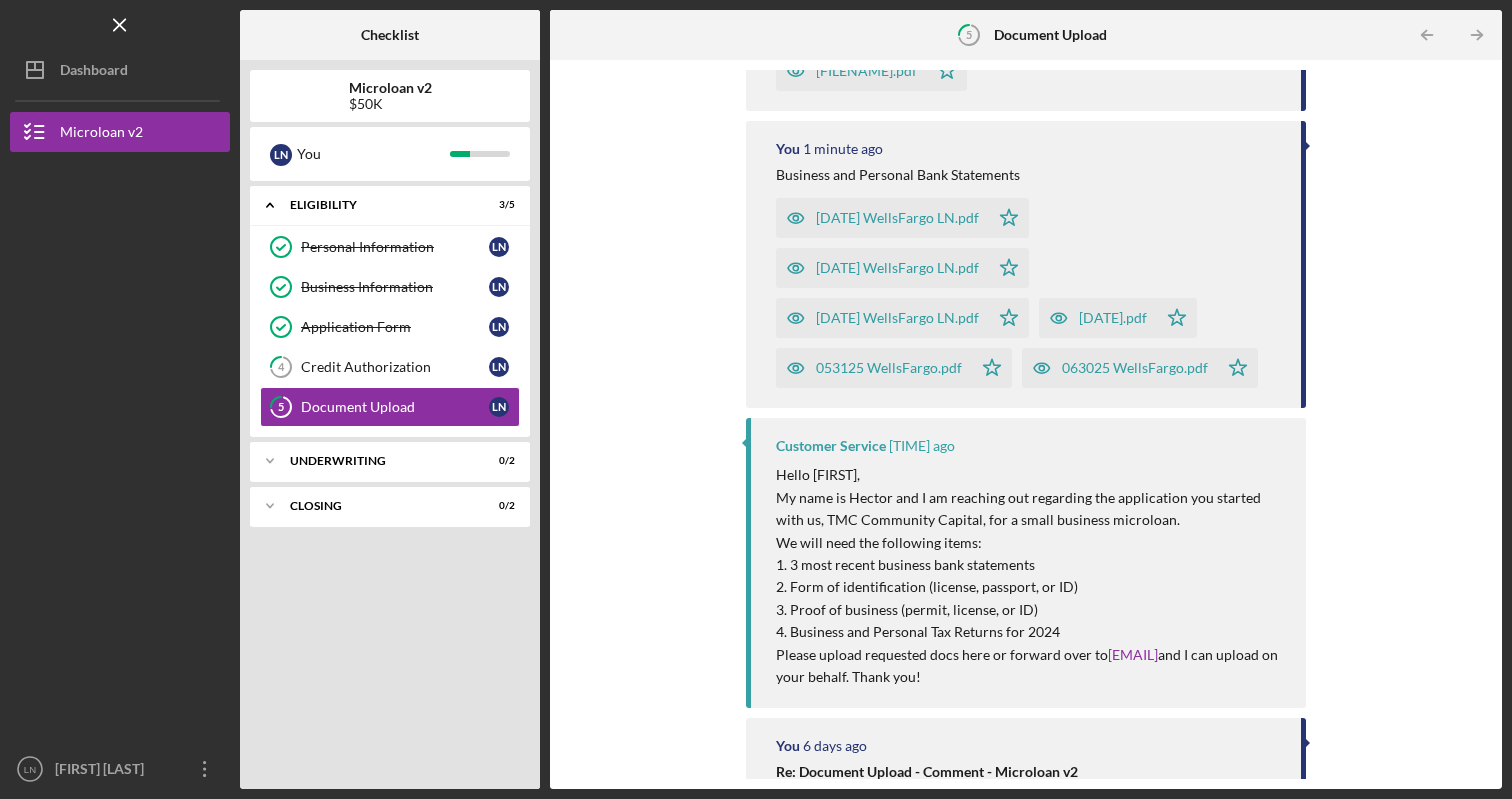 scroll, scrollTop: 447, scrollLeft: 0, axis: vertical 